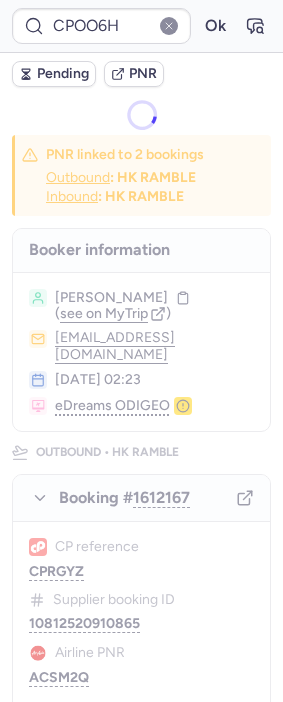 scroll, scrollTop: 0, scrollLeft: 0, axis: both 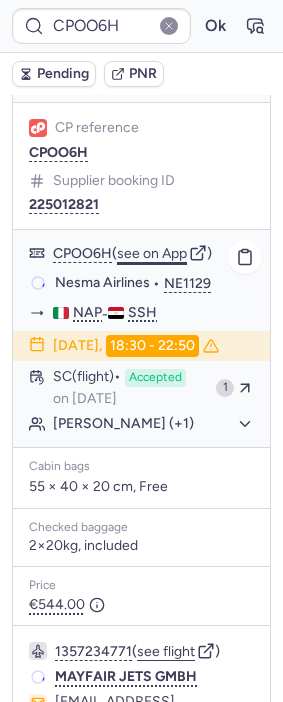 click on "see on App" 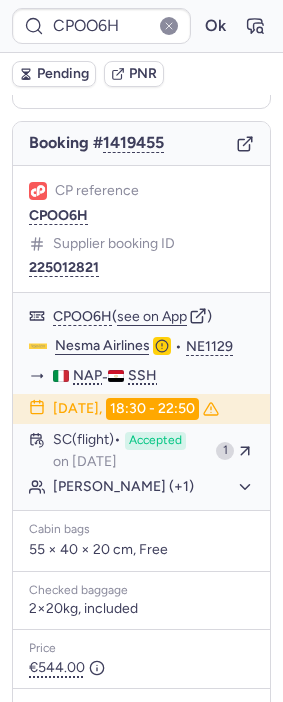 scroll, scrollTop: 0, scrollLeft: 0, axis: both 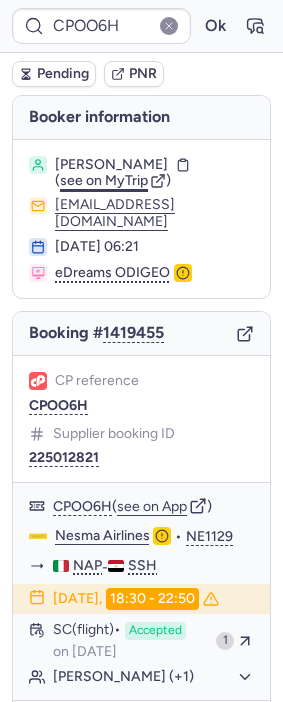 click on "see on MyTrip" at bounding box center (104, 180) 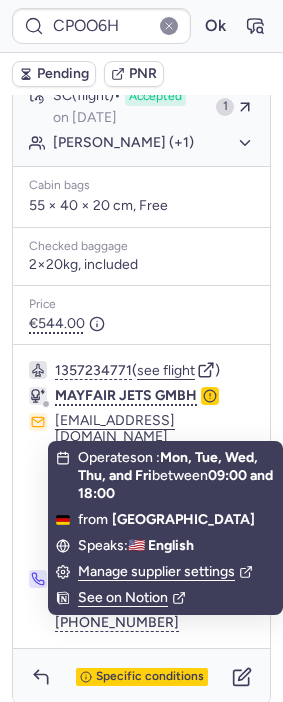 scroll, scrollTop: 556, scrollLeft: 0, axis: vertical 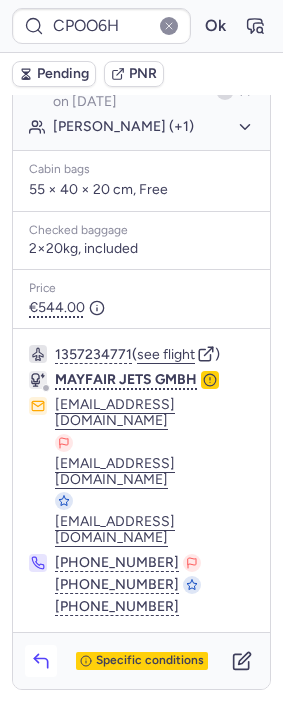 click 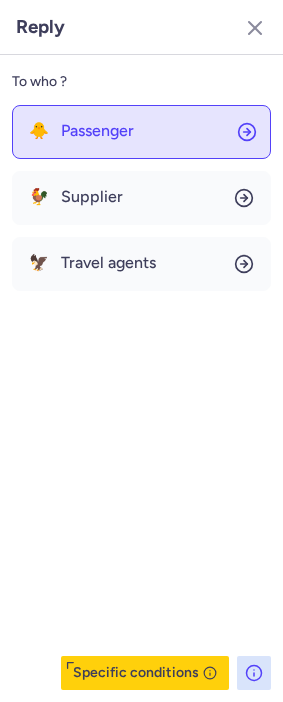 click on "🐥 Passenger" 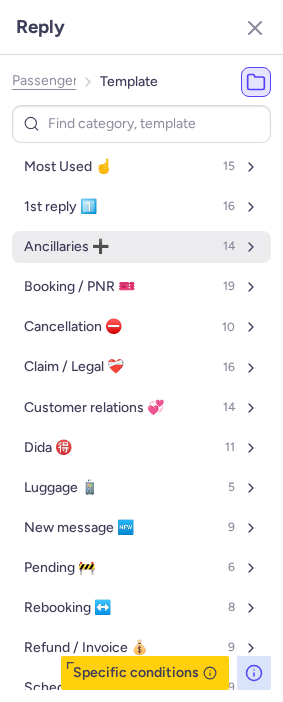 click on "Ancillaries ➕ 14" at bounding box center (141, 247) 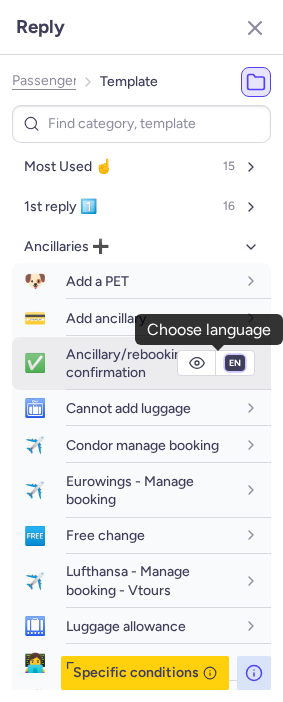 click on "fr en de nl pt es it ru" at bounding box center [235, 363] 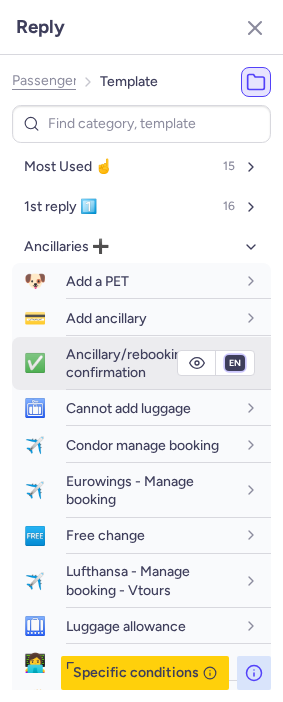 select on "it" 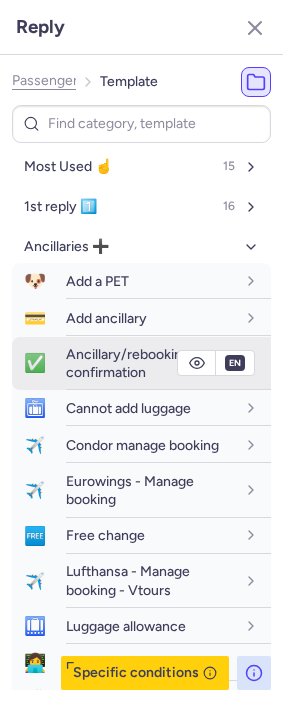 click on "fr en de nl pt es it ru" at bounding box center [235, 363] 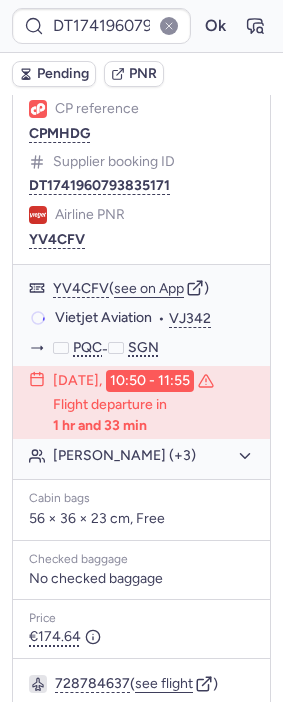 scroll, scrollTop: 444, scrollLeft: 0, axis: vertical 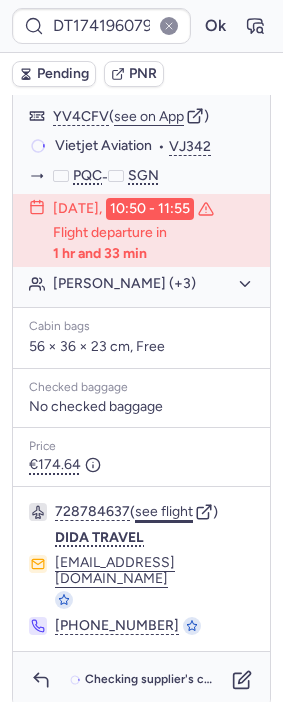 click on "see flight" 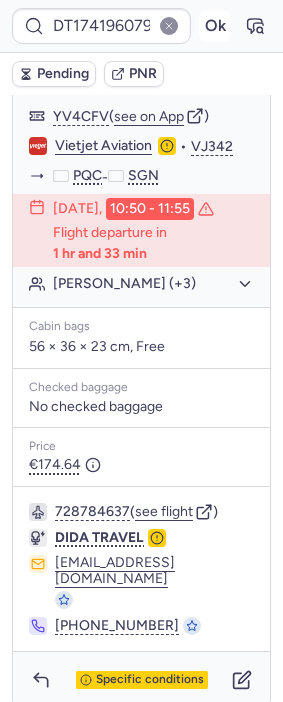 click on "Ok" at bounding box center [215, 26] 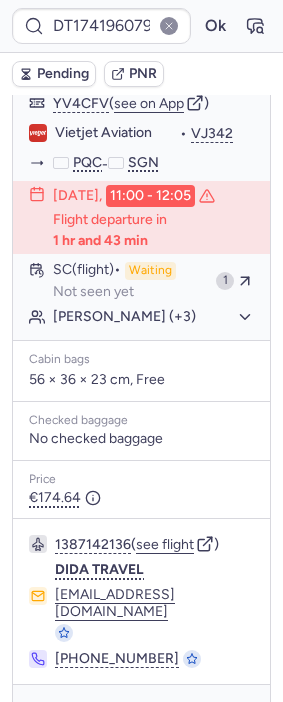 scroll, scrollTop: 444, scrollLeft: 0, axis: vertical 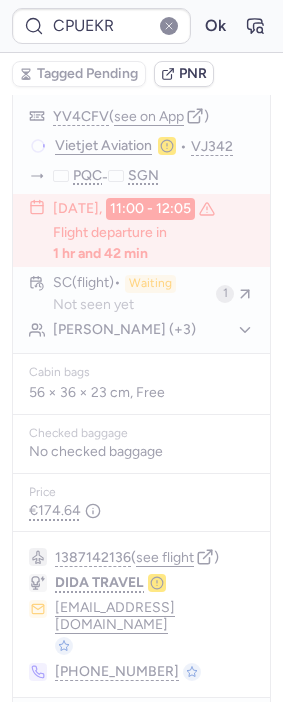 type on "CPRGYZ" 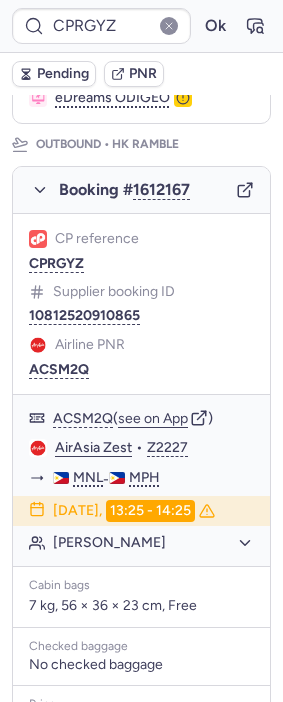 scroll, scrollTop: 333, scrollLeft: 0, axis: vertical 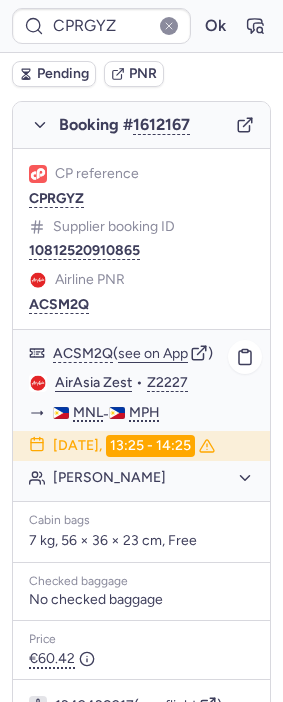 click on "Jose TOLENTINO III" 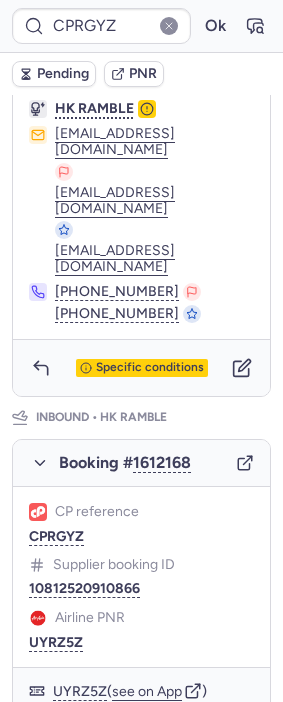 scroll, scrollTop: 1111, scrollLeft: 0, axis: vertical 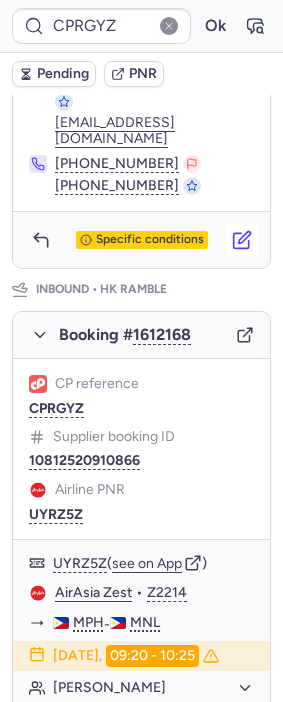 click 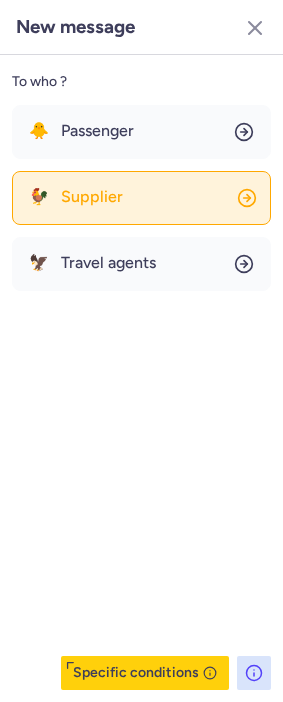 click on "🐓 Supplier" 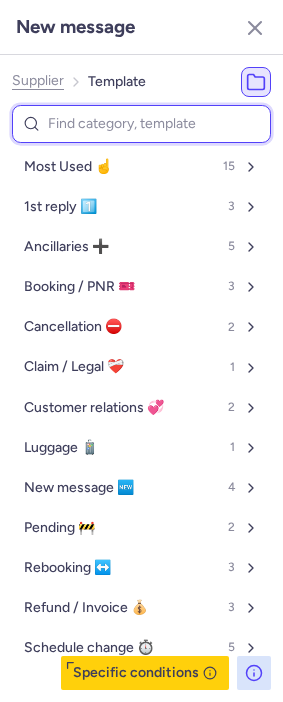 click at bounding box center (141, 124) 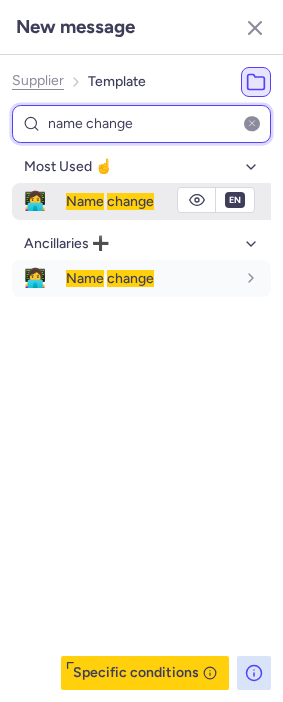 type on "name change" 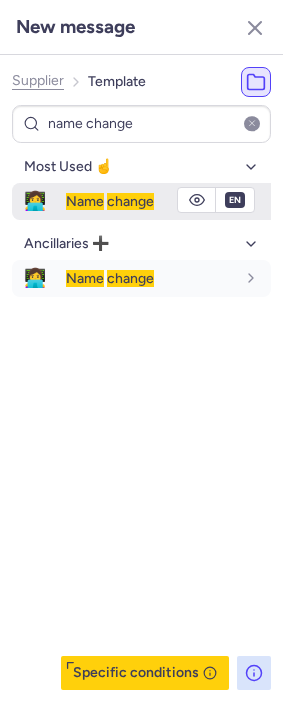 click on "Name" at bounding box center (85, 201) 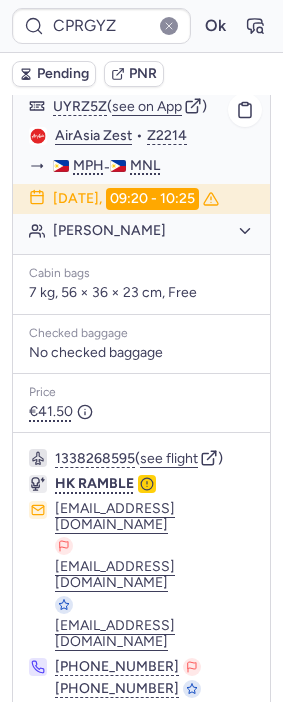 scroll, scrollTop: 1405, scrollLeft: 0, axis: vertical 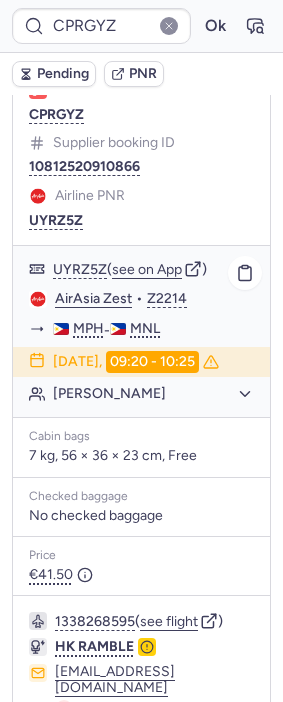 drag, startPoint x: 229, startPoint y: 247, endPoint x: 191, endPoint y: 245, distance: 38.052597 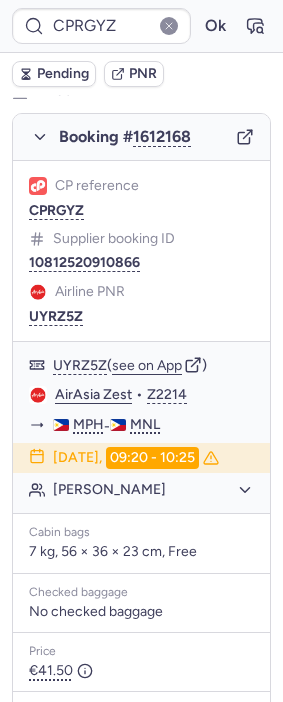 scroll, scrollTop: 1294, scrollLeft: 0, axis: vertical 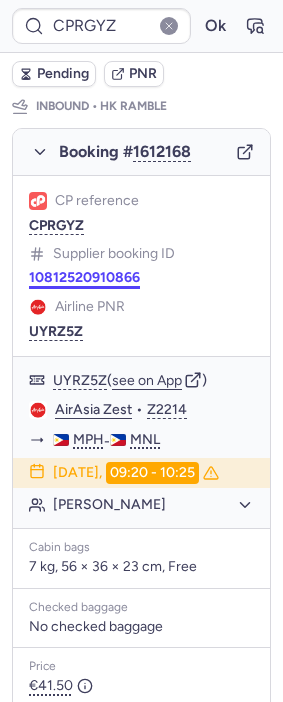 click on "10812520910866" at bounding box center [84, 278] 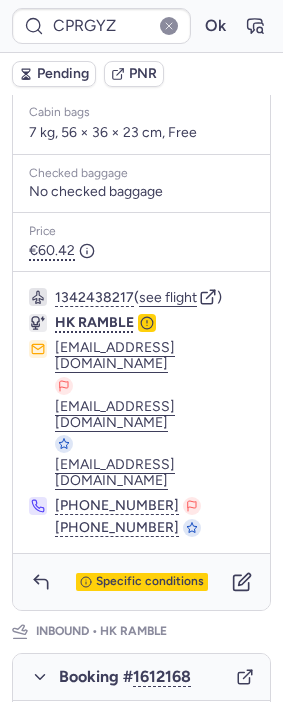 scroll, scrollTop: 738, scrollLeft: 0, axis: vertical 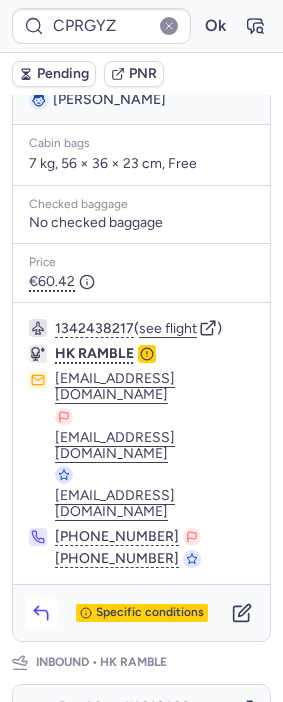 click at bounding box center [41, 613] 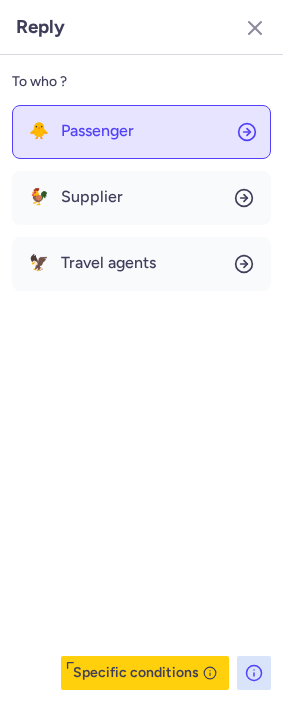 click on "🐥 Passenger" 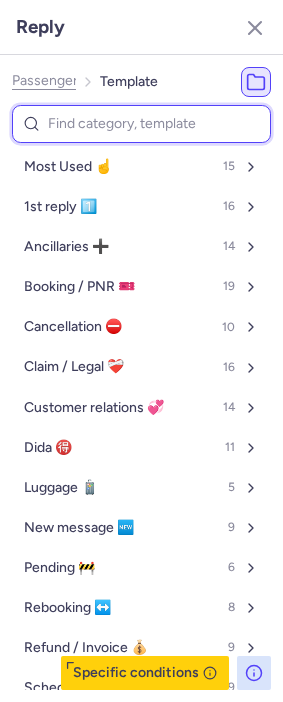 click at bounding box center [141, 124] 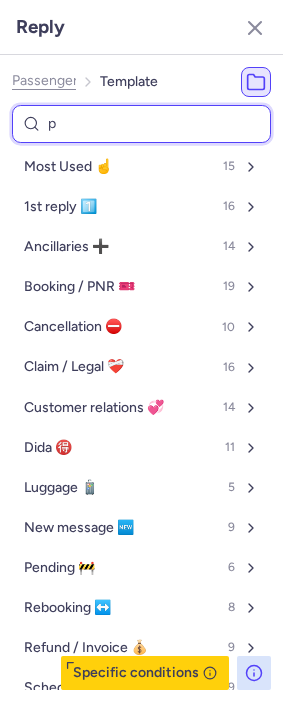 type on "pe" 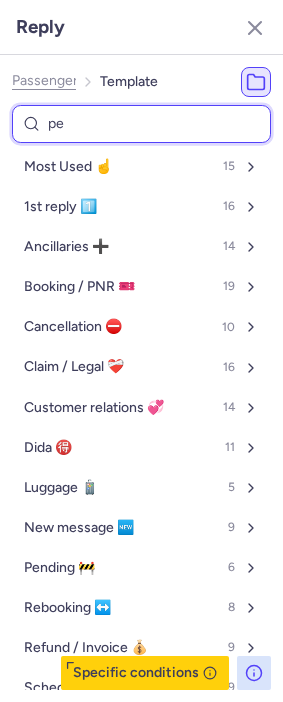 select on "en" 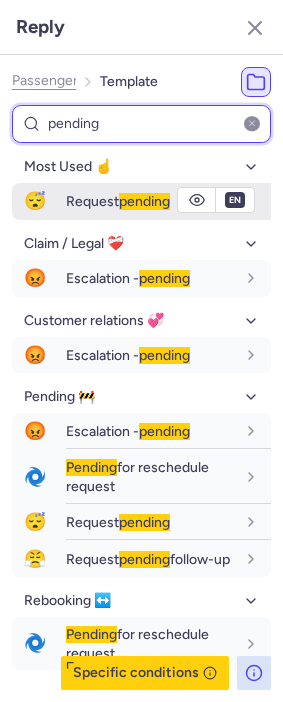 type on "pending" 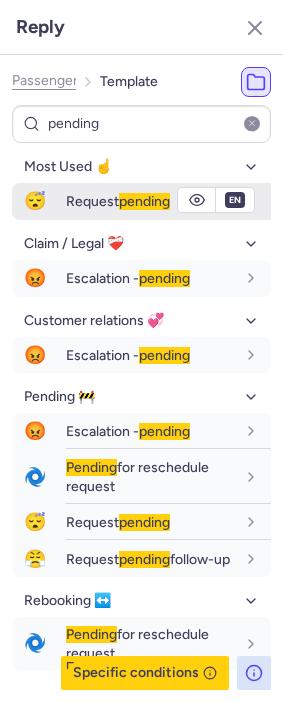 click on "Request  pending" at bounding box center [118, 201] 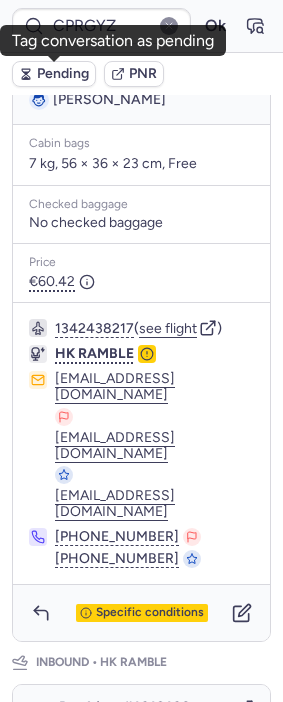 click on "Pending" at bounding box center [63, 74] 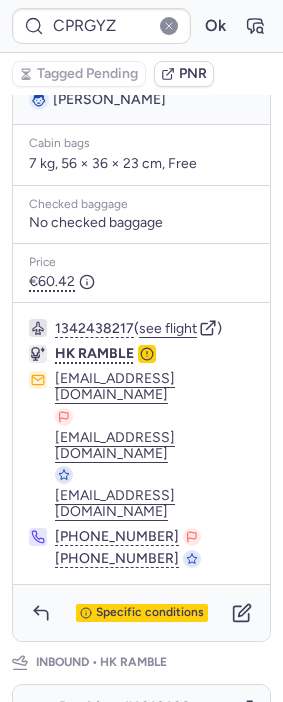 type on "CPCTHO" 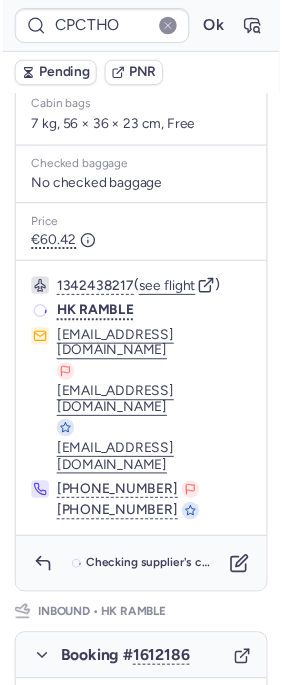 scroll, scrollTop: 0, scrollLeft: 0, axis: both 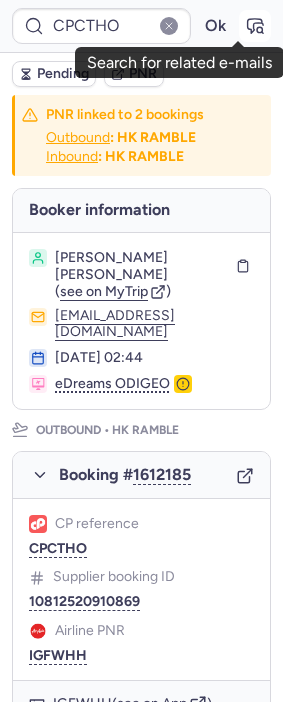 click 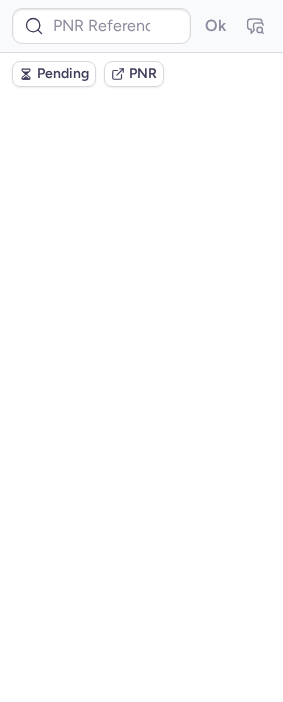 scroll, scrollTop: 0, scrollLeft: 0, axis: both 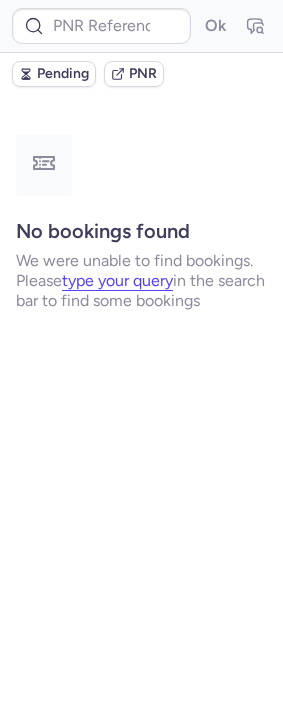 type on "CPRGYZ" 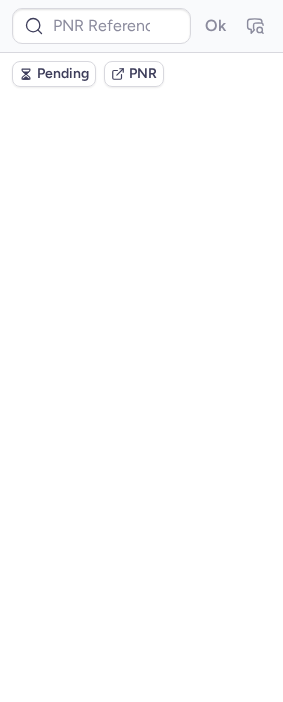 scroll, scrollTop: 0, scrollLeft: 0, axis: both 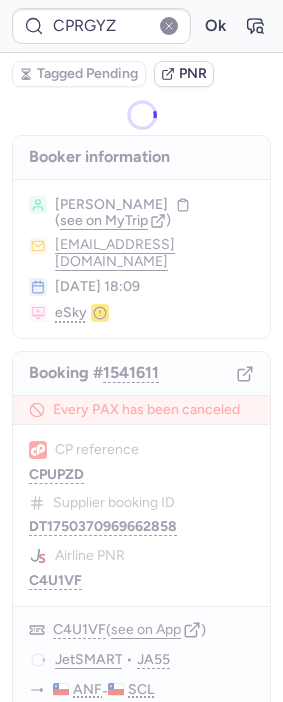 type on "CPSRVT" 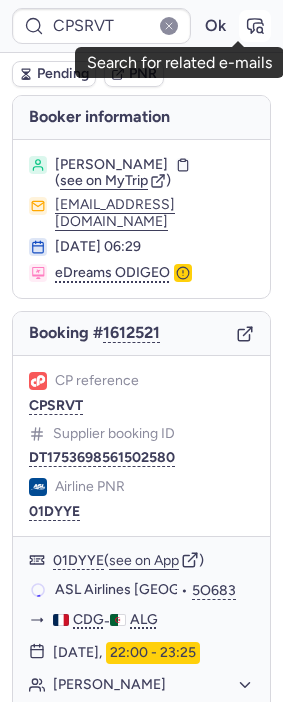 click 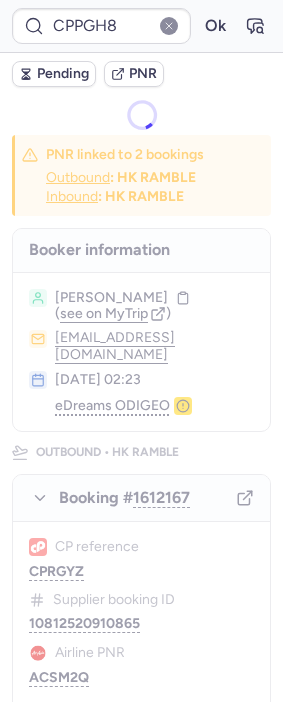 type on "CPIVKG" 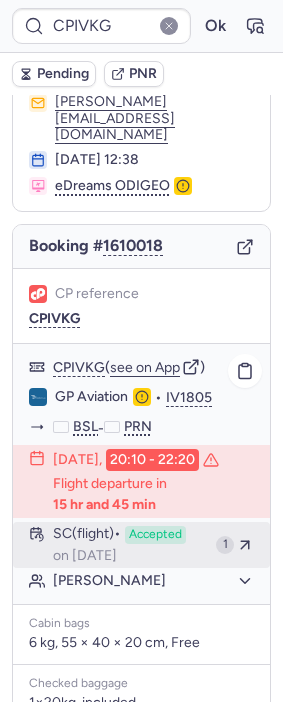 scroll, scrollTop: 111, scrollLeft: 0, axis: vertical 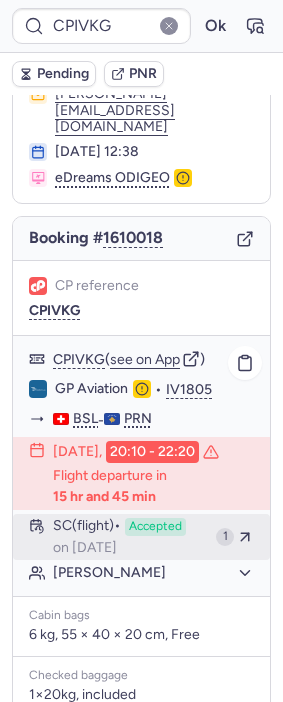 click on "SC   (flight)  Accepted  on Jul 28, 2025" at bounding box center [130, 537] 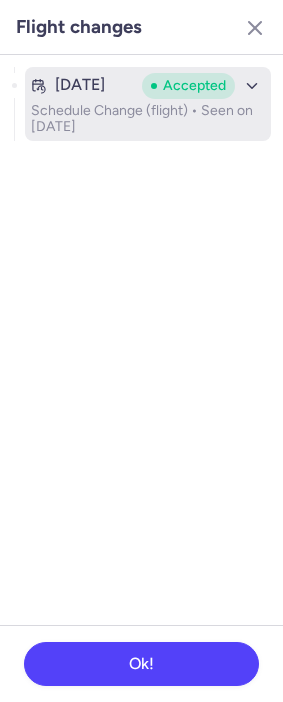 click on "Jul 28, 2025" at bounding box center (80, 85) 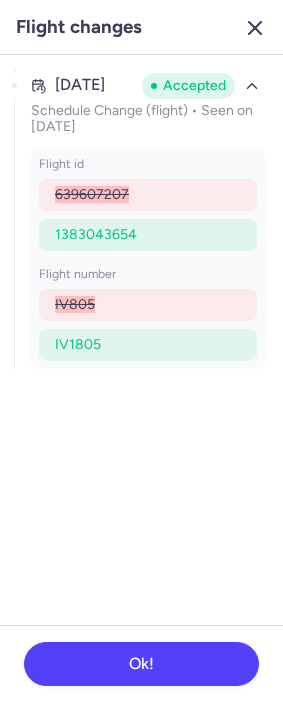 click 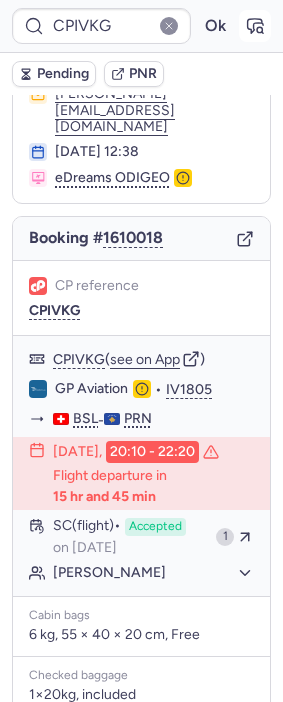 click 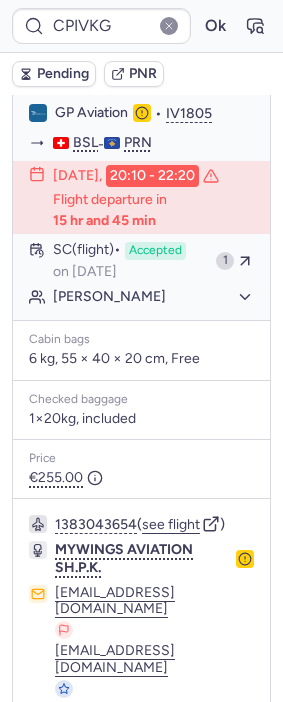 scroll, scrollTop: 497, scrollLeft: 0, axis: vertical 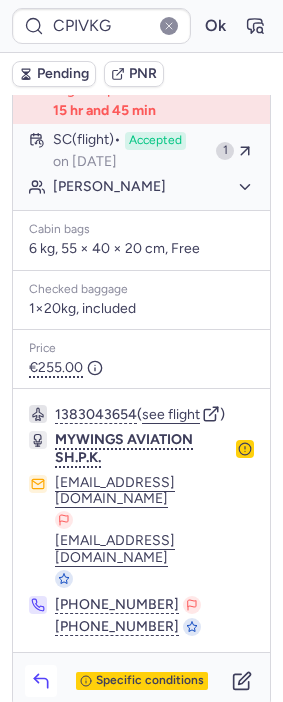 click 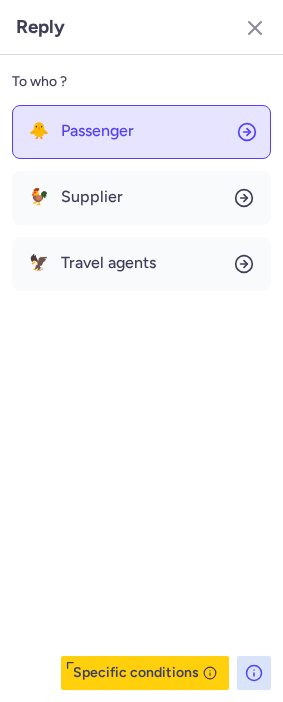 click on "🐥 Passenger" 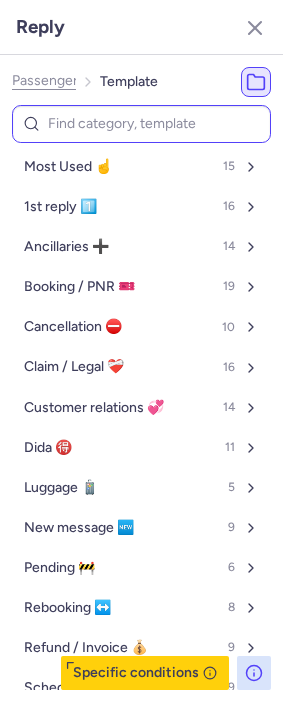 click at bounding box center (141, 124) 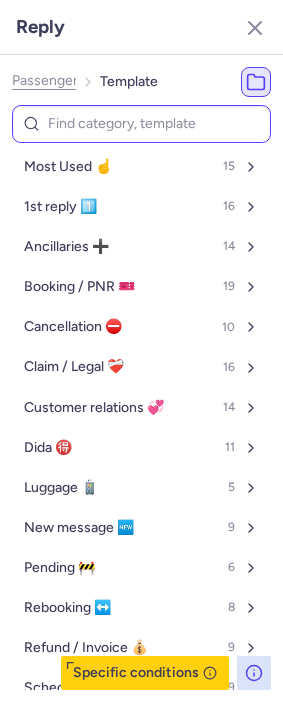 type on "v" 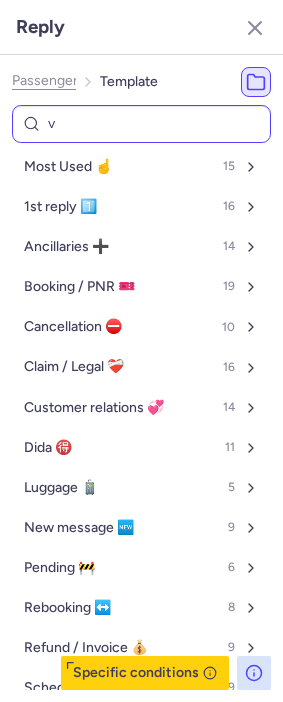 select on "en" 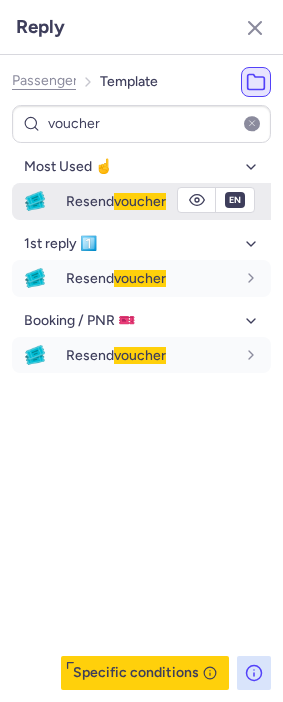 type on "voucher" 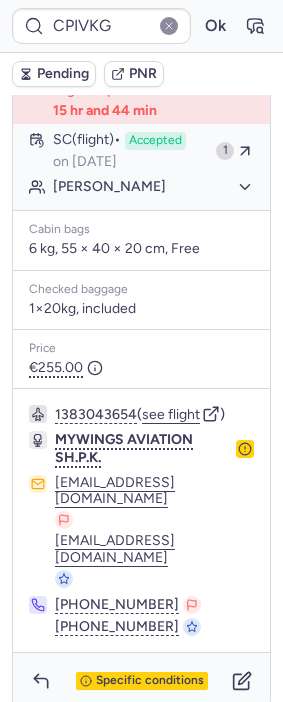 type on "CPS98L" 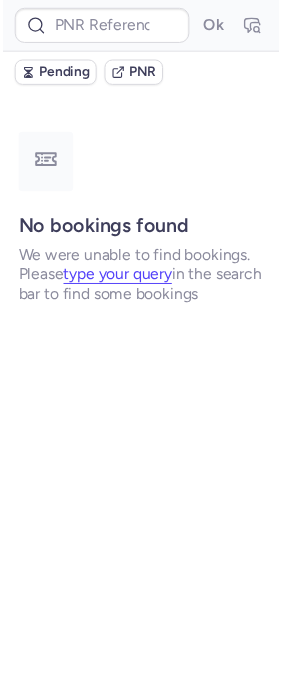 scroll, scrollTop: 0, scrollLeft: 0, axis: both 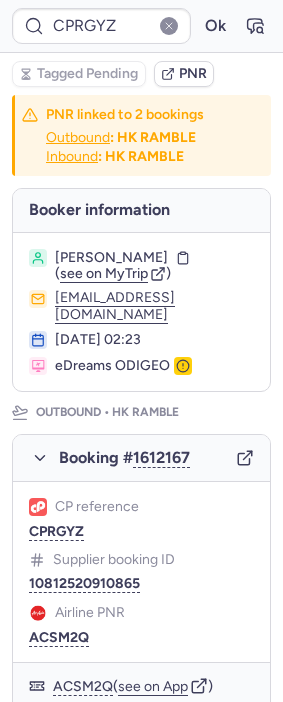 type on "CPE5R9" 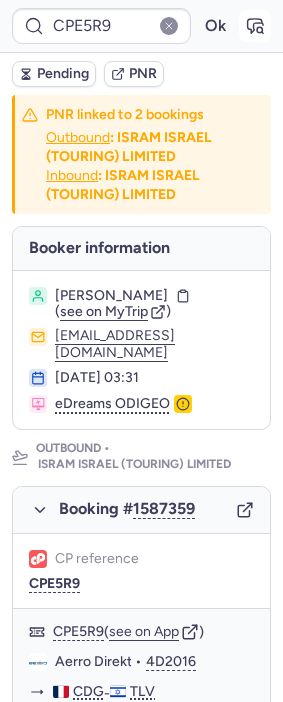 click 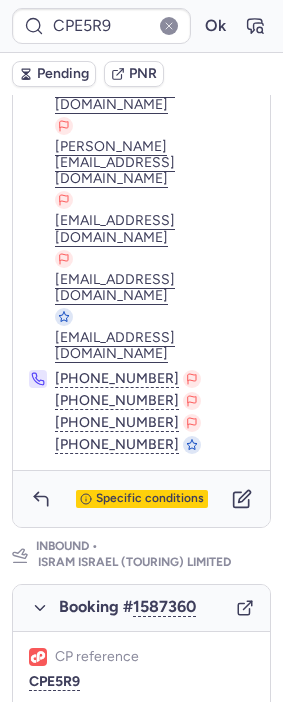 scroll, scrollTop: 1111, scrollLeft: 0, axis: vertical 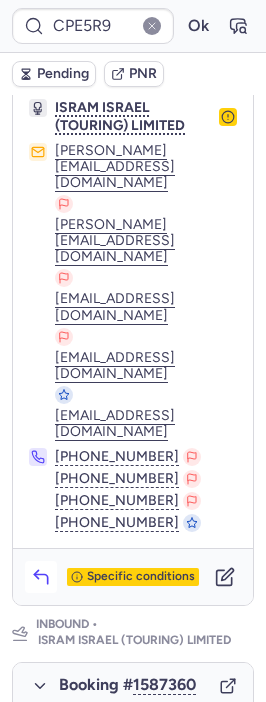 click 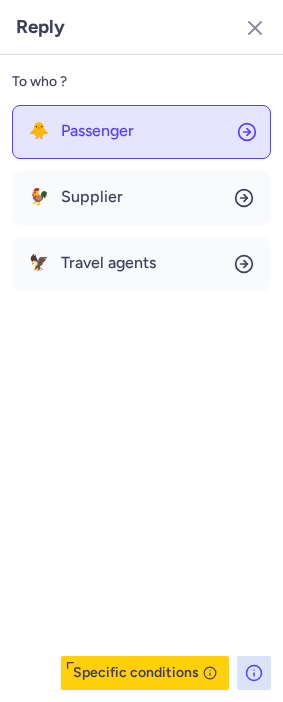 click on "🐥 Passenger" 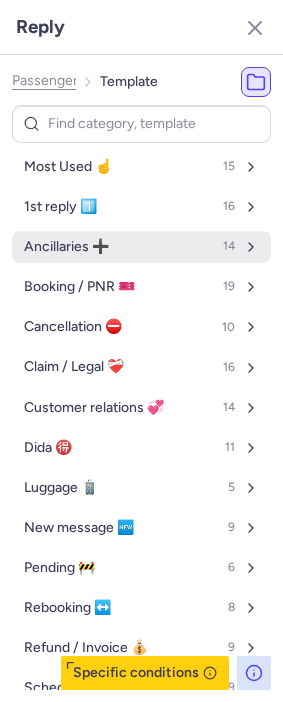 click on "Ancillaries ➕ 14" at bounding box center (141, 247) 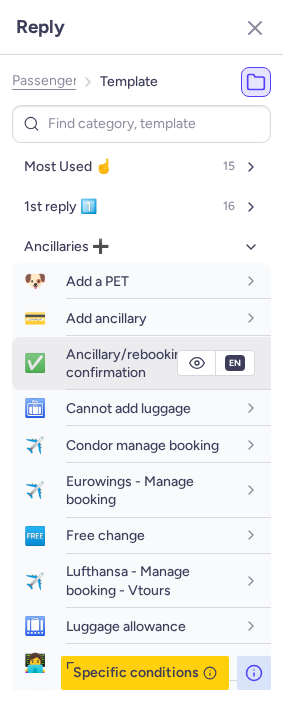 click on "Ancillary/rebooking confirmation" at bounding box center (128, 363) 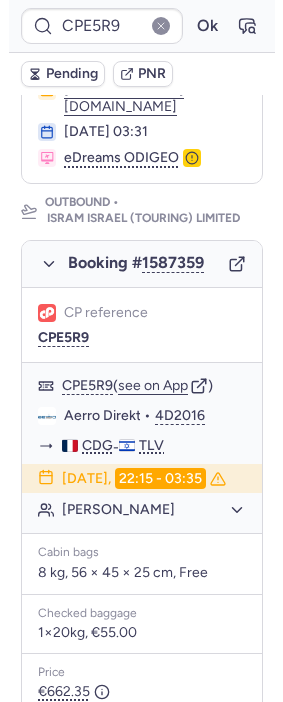 scroll, scrollTop: 0, scrollLeft: 0, axis: both 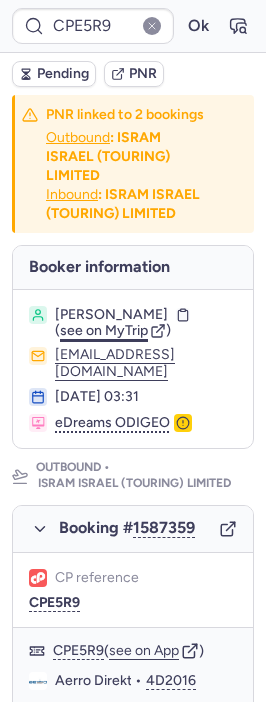 click on "see on MyTrip" at bounding box center [104, 330] 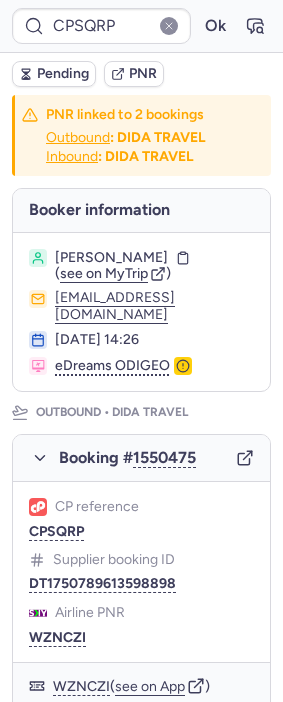 type on "CPRGYZ" 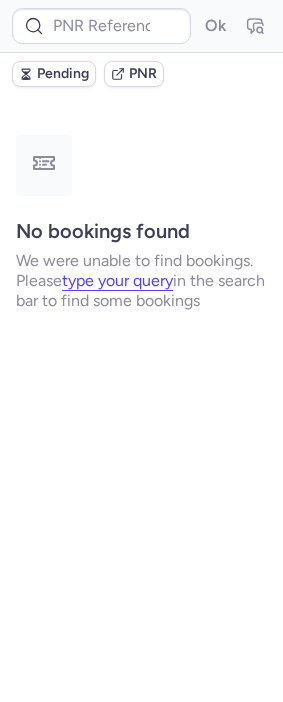 type on "CPCTHO" 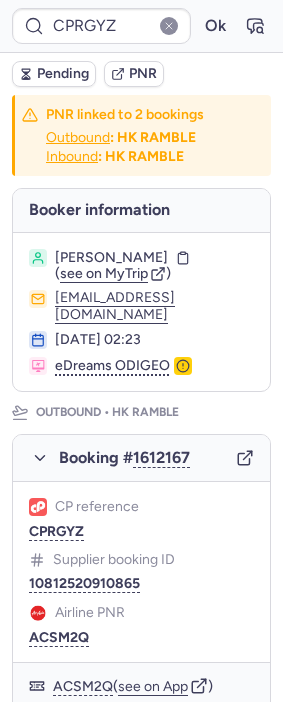 type on "007EE3" 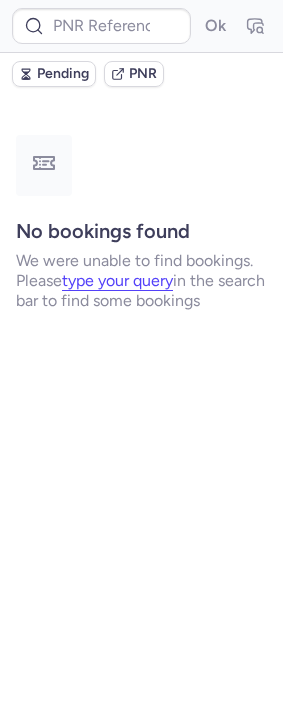 type on "CPRGYZ" 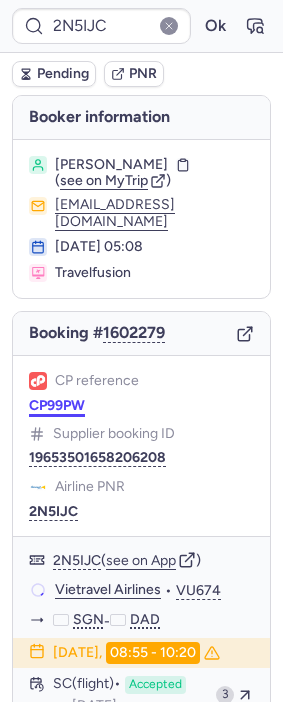 click on "CP99PW" at bounding box center (57, 406) 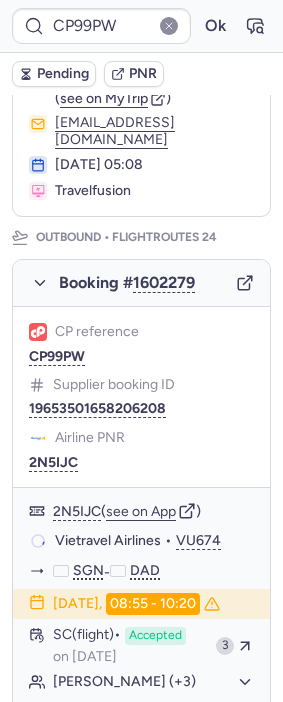 scroll, scrollTop: 333, scrollLeft: 0, axis: vertical 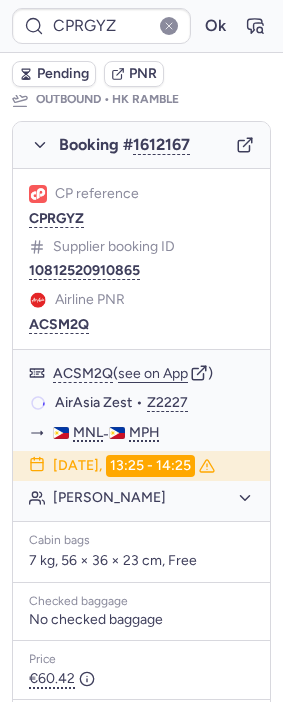 type on "CPCTHO" 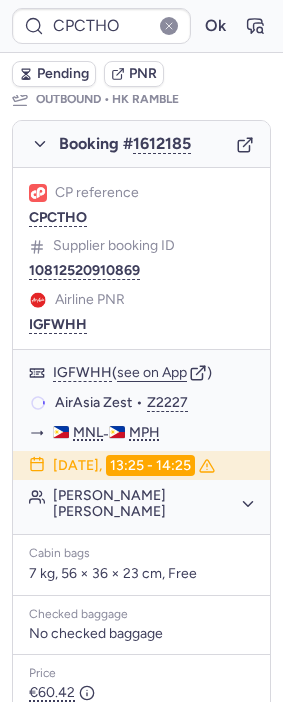 scroll, scrollTop: 331, scrollLeft: 0, axis: vertical 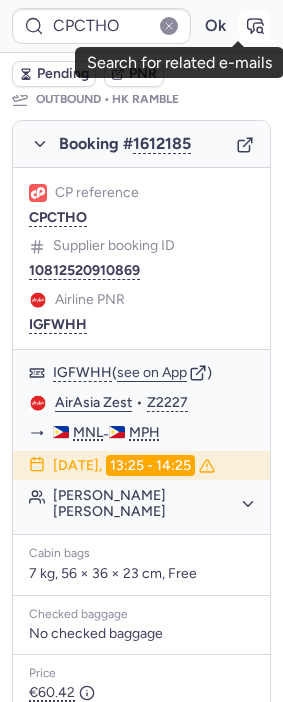 click 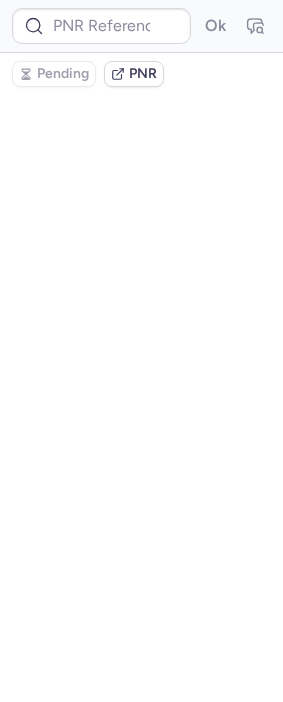 scroll, scrollTop: 0, scrollLeft: 0, axis: both 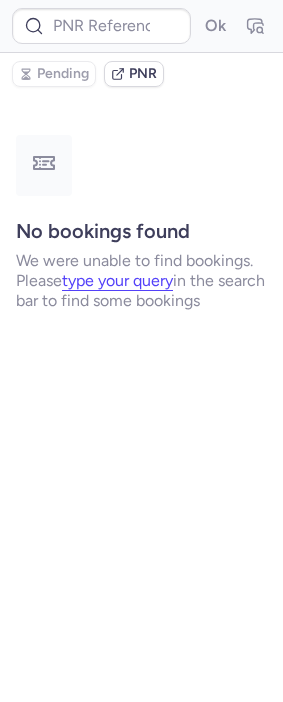 type on "CPCTHO" 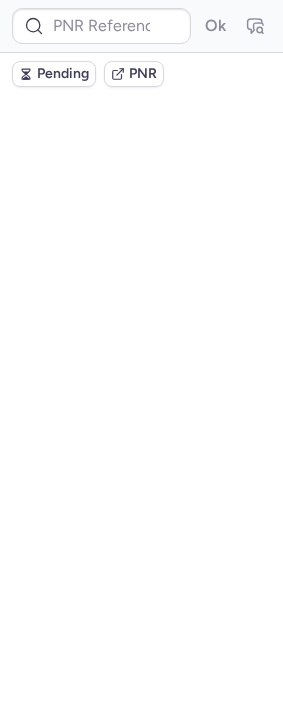 scroll, scrollTop: 0, scrollLeft: 0, axis: both 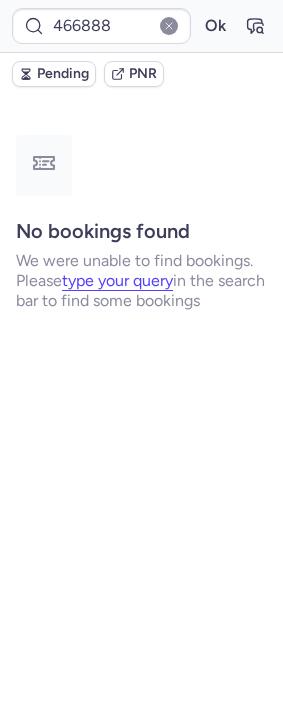 type on "466889" 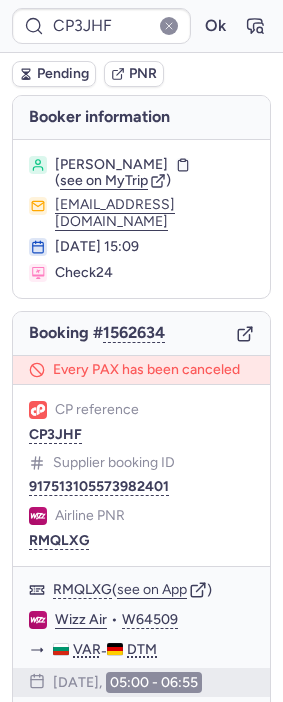 type on "CPCTHO" 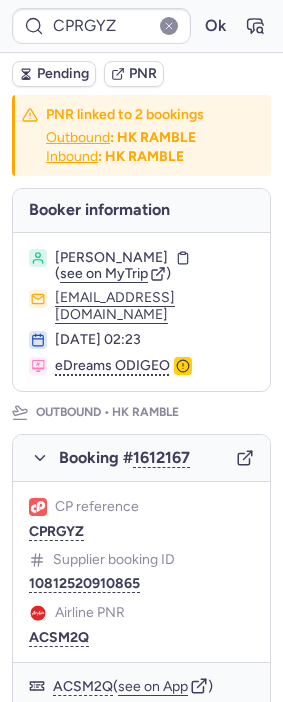 type on "CPCTHO" 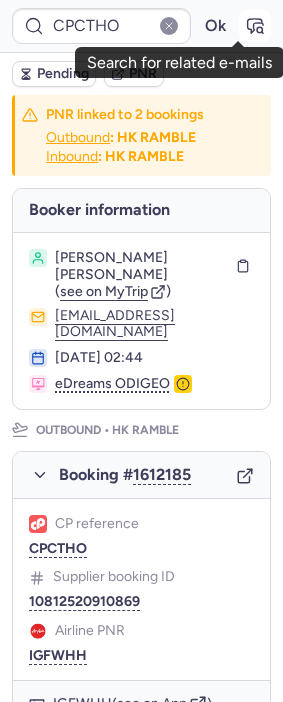 click 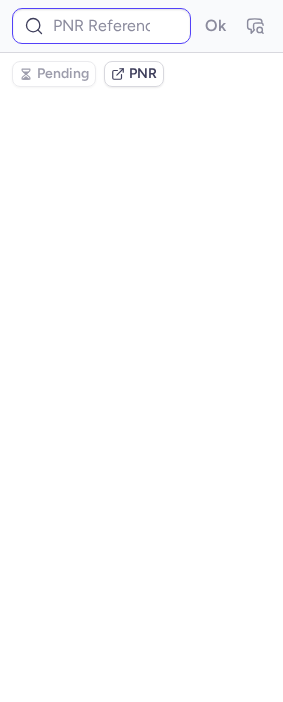 type on "CPCTHO" 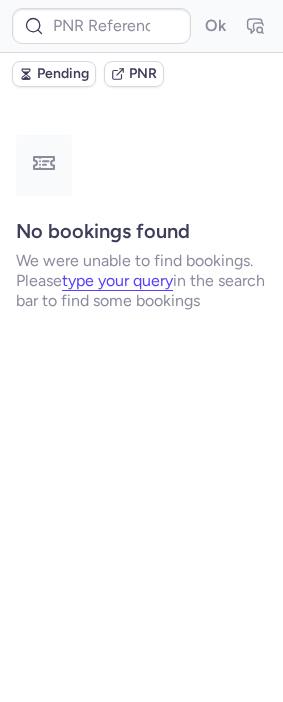 type on "CPRGYZ" 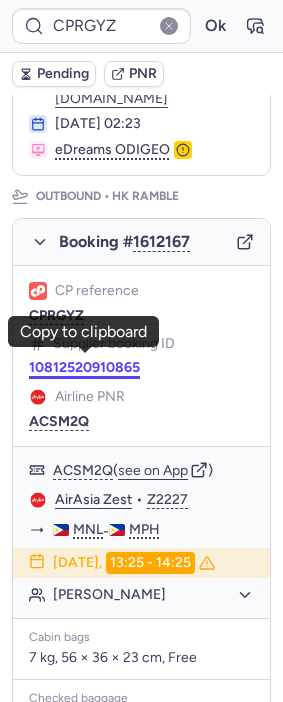scroll, scrollTop: 222, scrollLeft: 0, axis: vertical 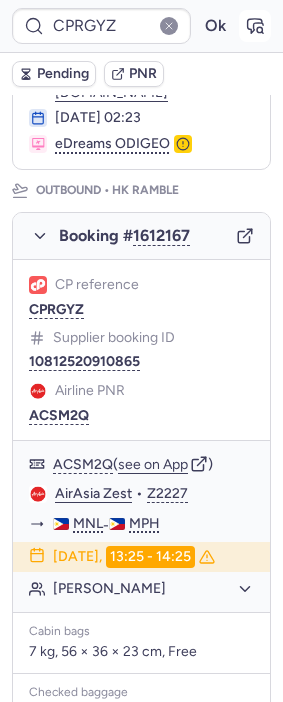 click 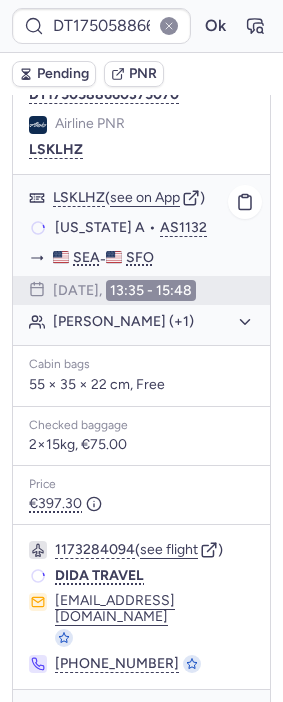 scroll, scrollTop: 412, scrollLeft: 0, axis: vertical 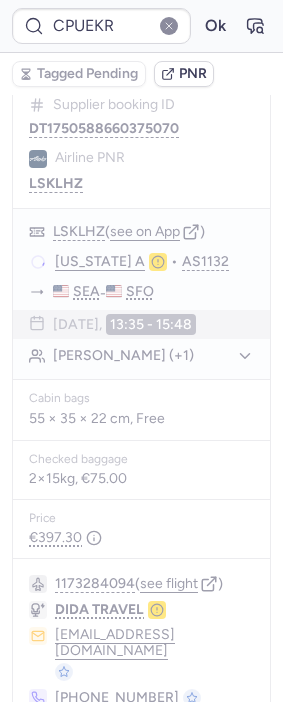 type on "CPWNX5" 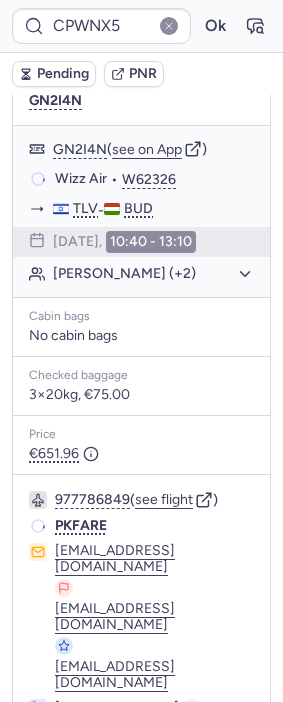 scroll, scrollTop: 407, scrollLeft: 0, axis: vertical 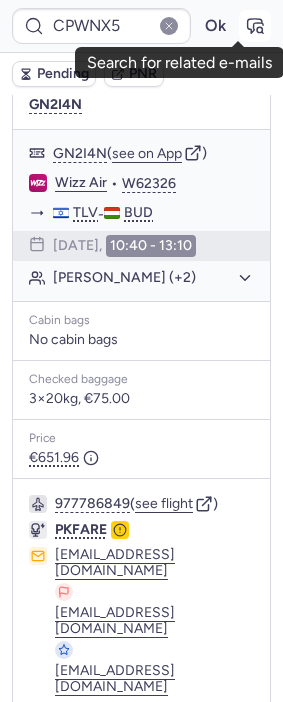 click 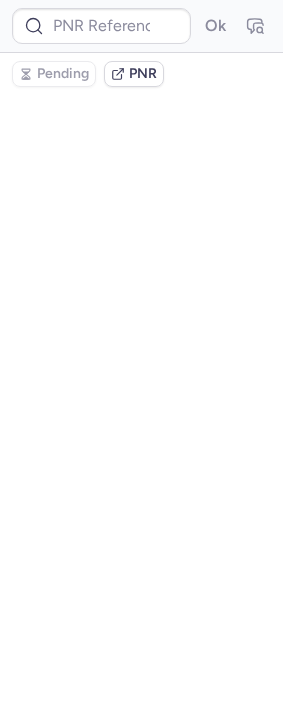scroll, scrollTop: 0, scrollLeft: 0, axis: both 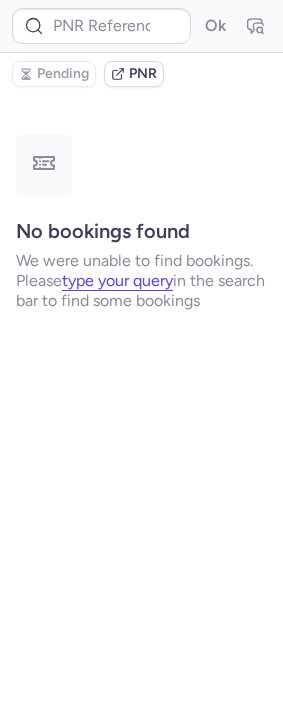 type on "CPWNX5" 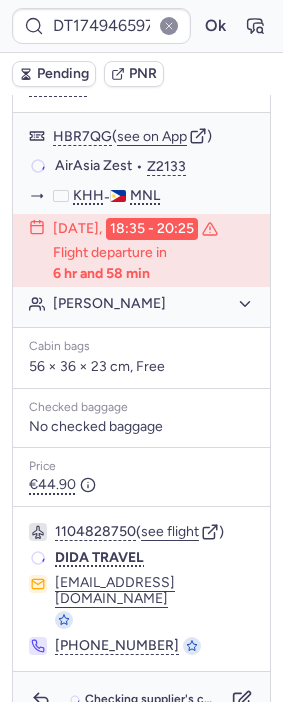 scroll, scrollTop: 430, scrollLeft: 0, axis: vertical 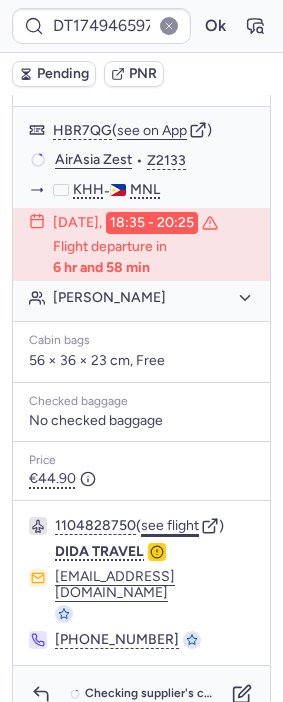 click on "see flight" 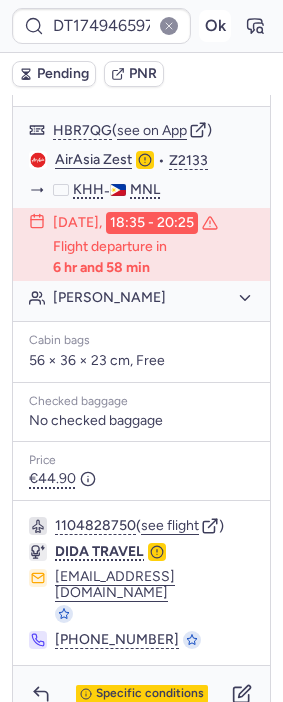 click on "Ok" at bounding box center (215, 26) 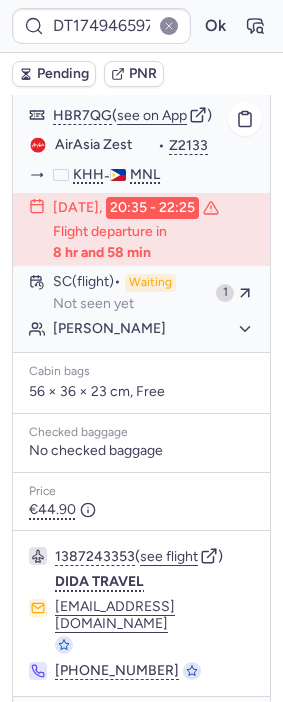 scroll, scrollTop: 430, scrollLeft: 0, axis: vertical 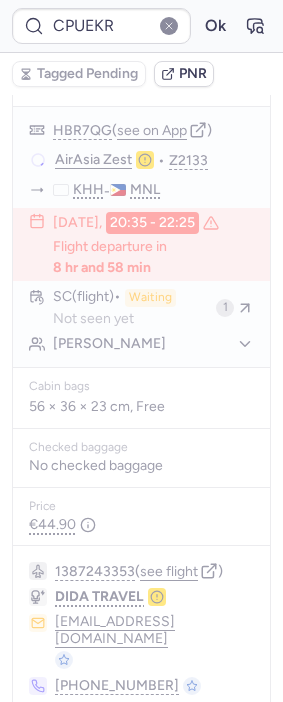 type on "CPT6TX" 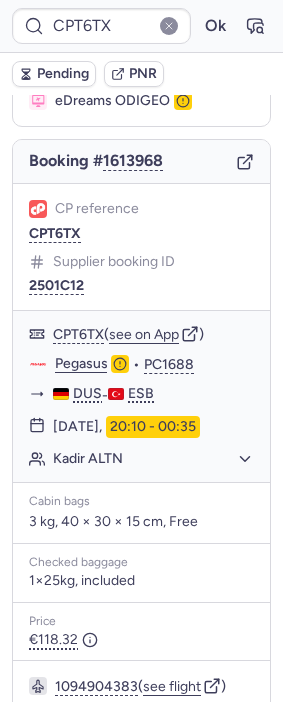 scroll, scrollTop: 504, scrollLeft: 0, axis: vertical 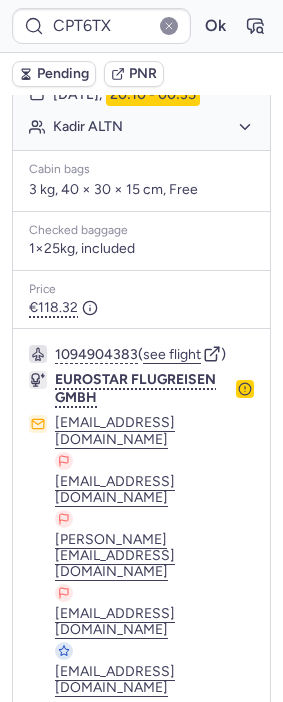 click on "Specific conditions" at bounding box center [142, 856] 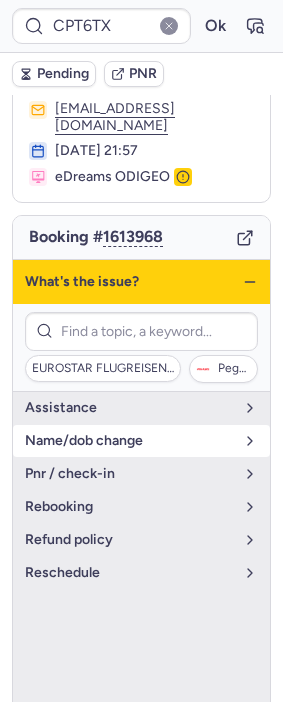click on "name/dob change" at bounding box center (129, 441) 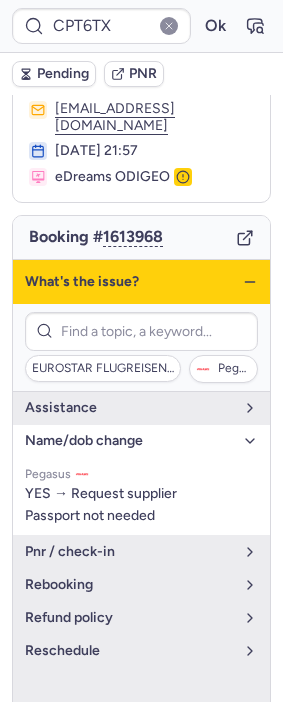click 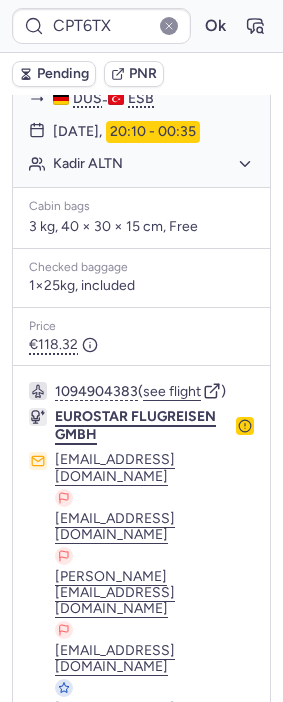 scroll, scrollTop: 504, scrollLeft: 0, axis: vertical 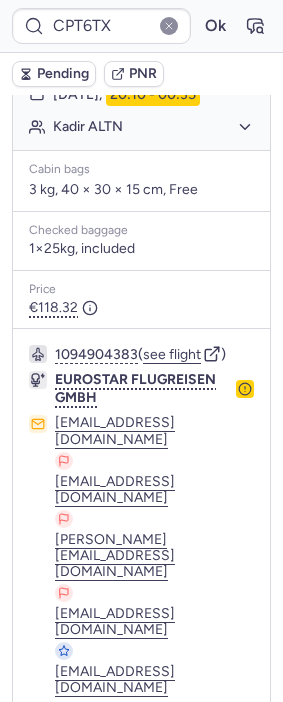 click at bounding box center (242, 855) 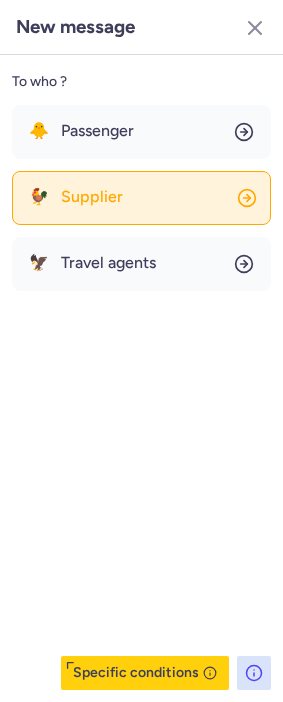 click on "Supplier" at bounding box center [92, 197] 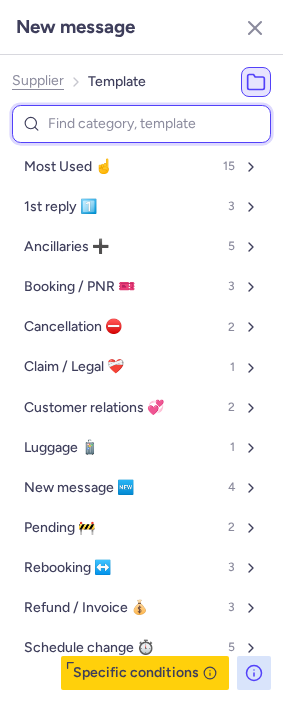 drag, startPoint x: 101, startPoint y: 136, endPoint x: 103, endPoint y: 122, distance: 14.142136 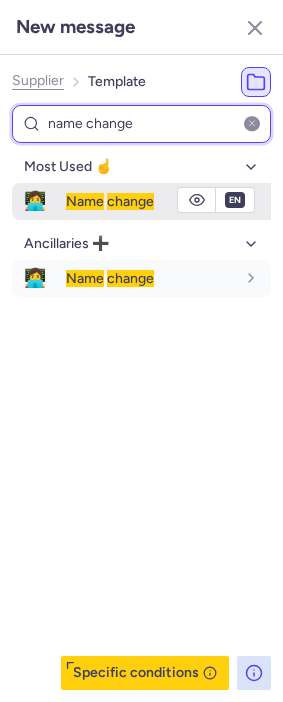 type on "name change" 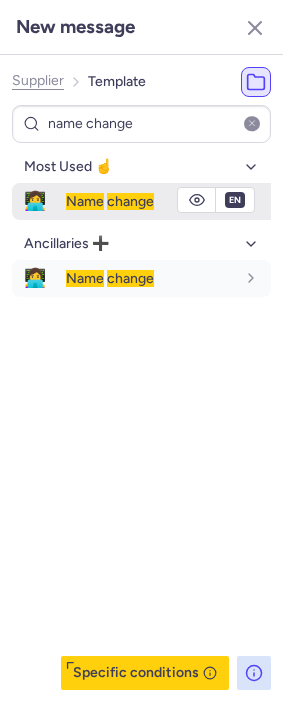 click on "Name" at bounding box center (85, 201) 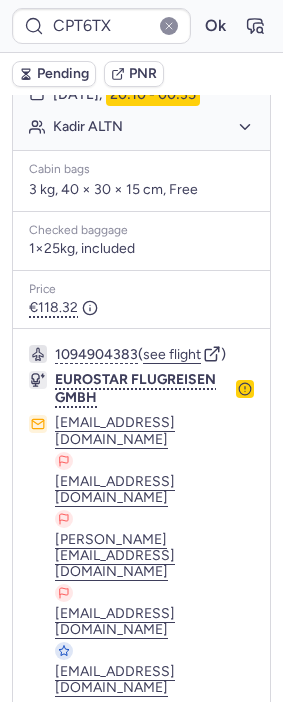 click 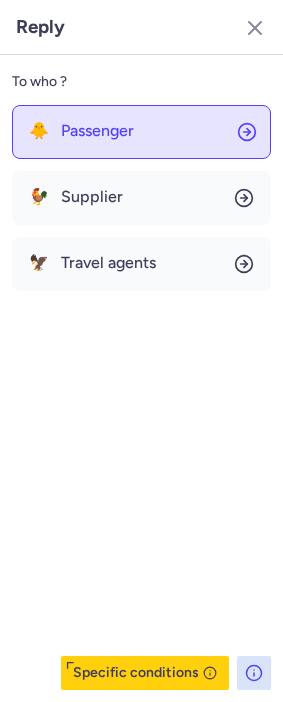 click on "🐥 Passenger" 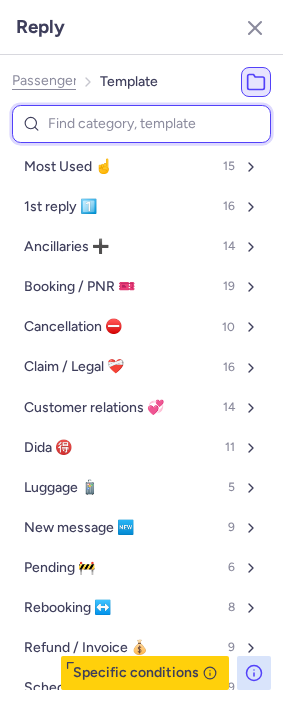 click at bounding box center [141, 124] 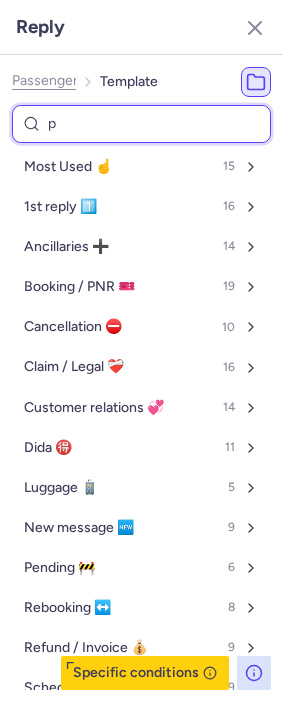 type on "pe" 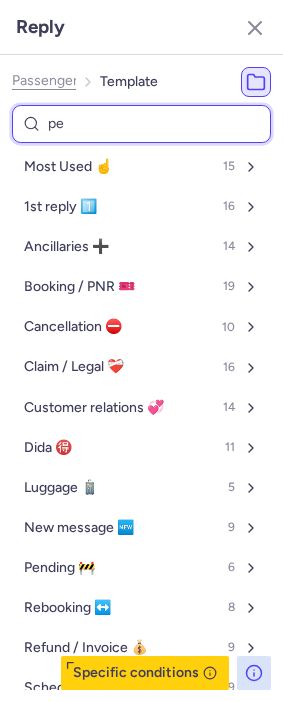 select on "en" 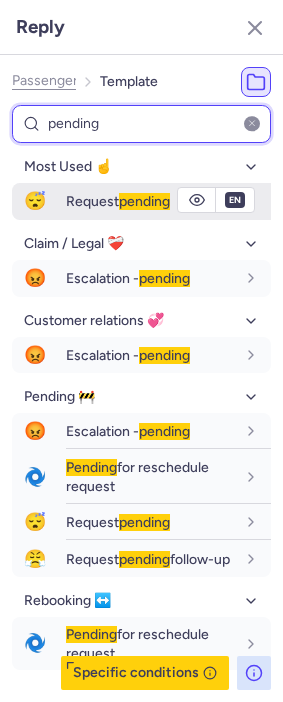 type on "pending" 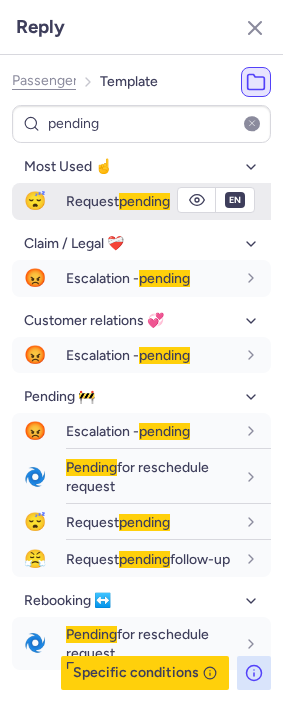 click on "Request  pending" at bounding box center [118, 201] 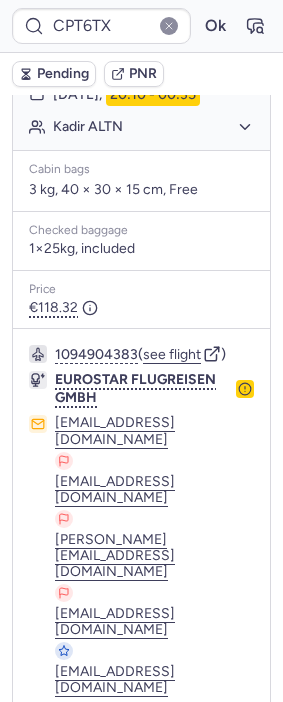 drag, startPoint x: 86, startPoint y: 206, endPoint x: 62, endPoint y: 73, distance: 135.14807 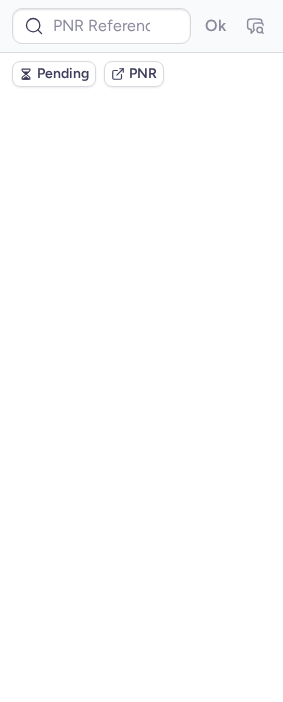 scroll, scrollTop: 0, scrollLeft: 0, axis: both 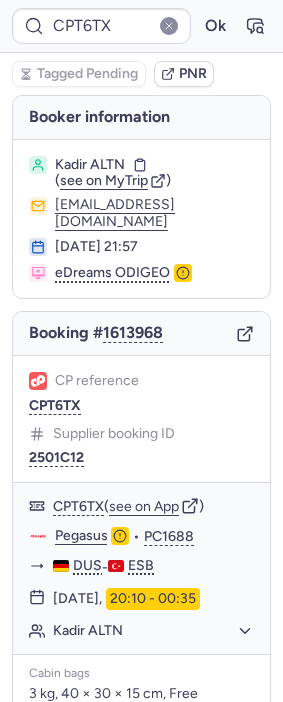 type on "CP3JHF" 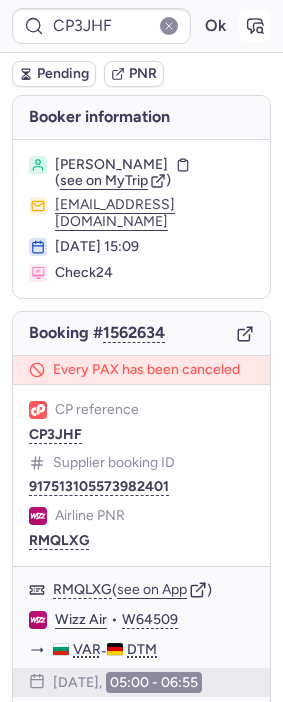 click at bounding box center [255, 26] 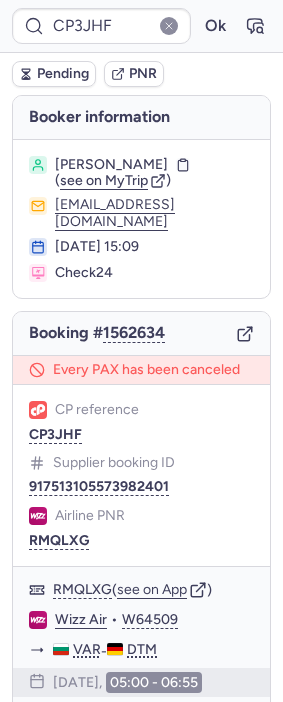 type 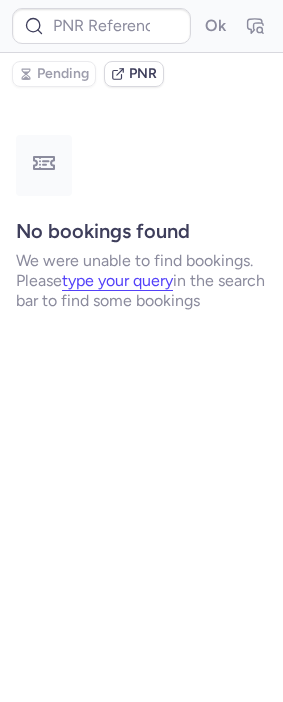 type on "CP3JHF" 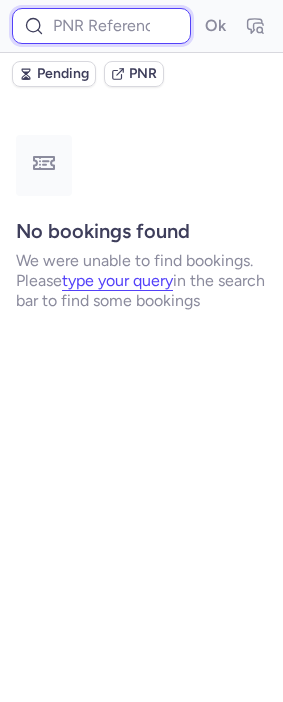 click at bounding box center (101, 26) 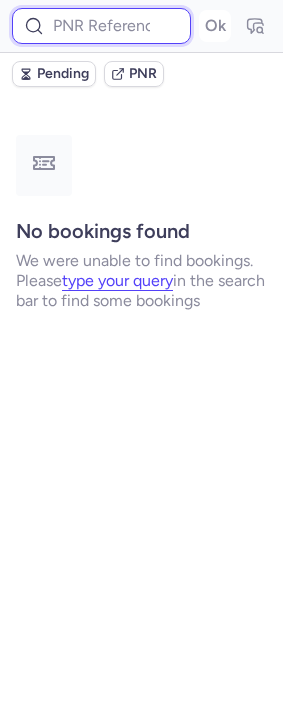 paste on "917450049236652001" 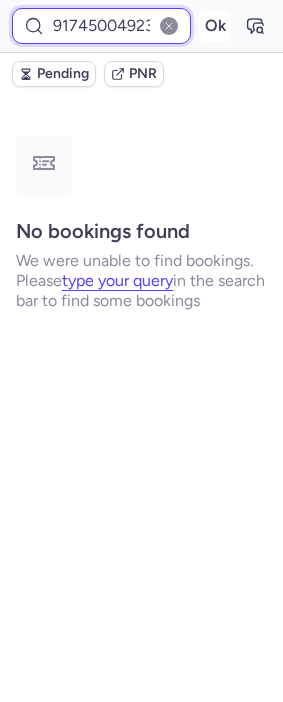 scroll, scrollTop: 0, scrollLeft: 66, axis: horizontal 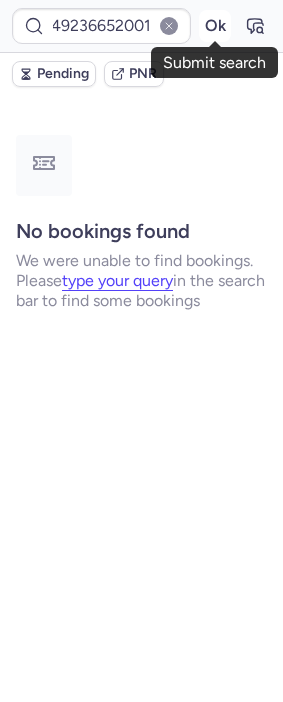 click on "Ok" at bounding box center [215, 26] 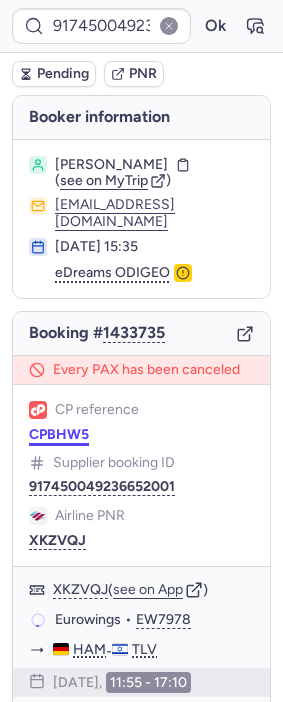 click on "CPBHW5" at bounding box center [59, 435] 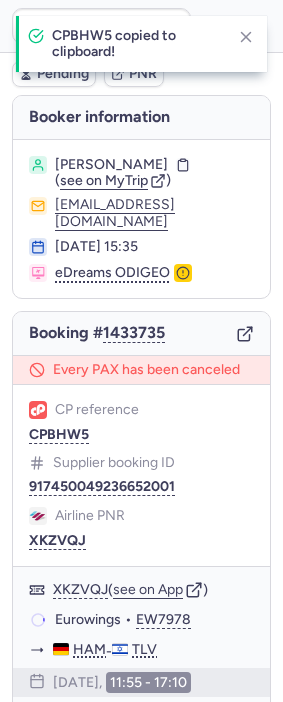 type on "CPBHW5" 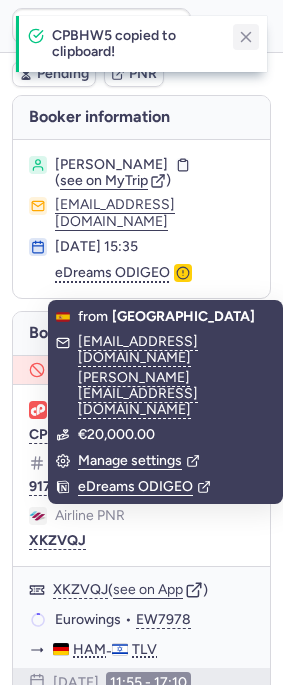 click 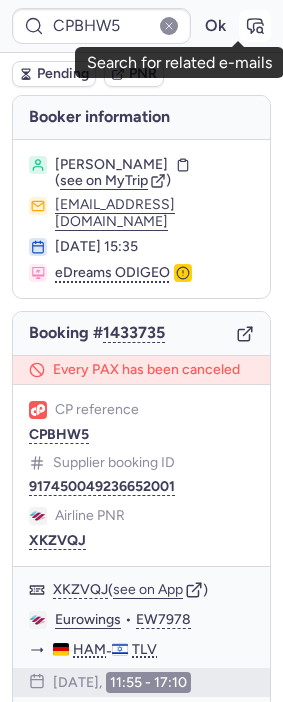 click 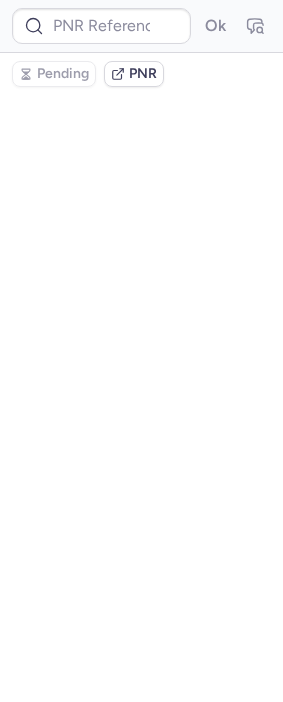 type on "CPBHW5" 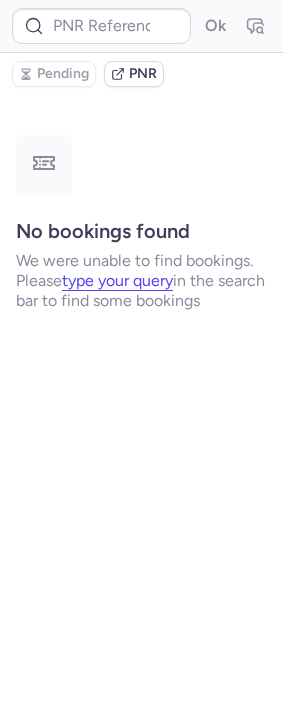 type on "CPBHW5" 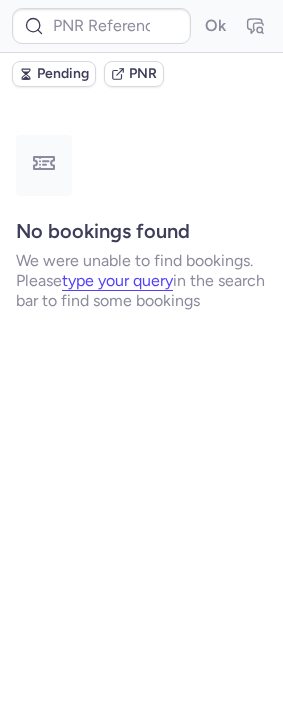 scroll, scrollTop: 0, scrollLeft: 0, axis: both 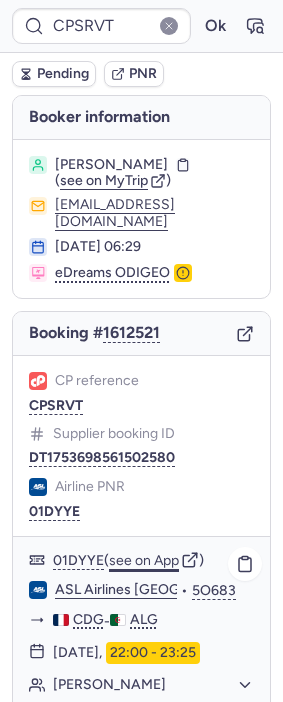 click on "see on App" 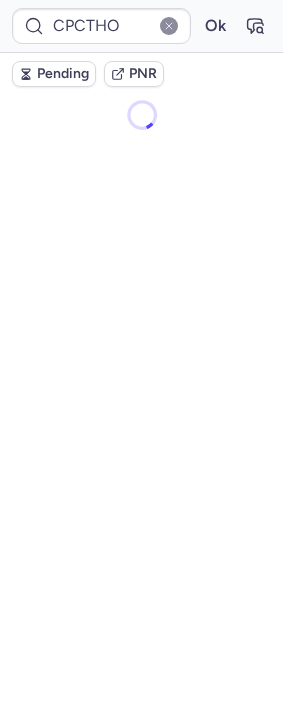 scroll, scrollTop: 0, scrollLeft: 0, axis: both 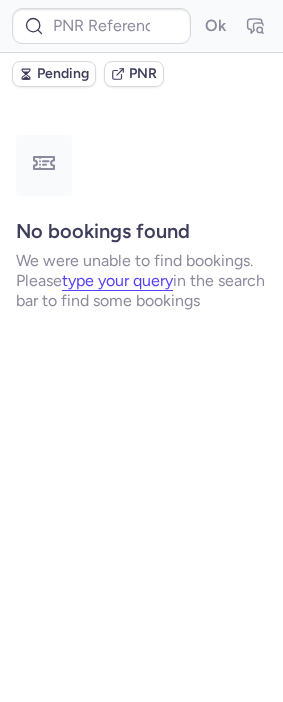 type on "CPT6TX" 